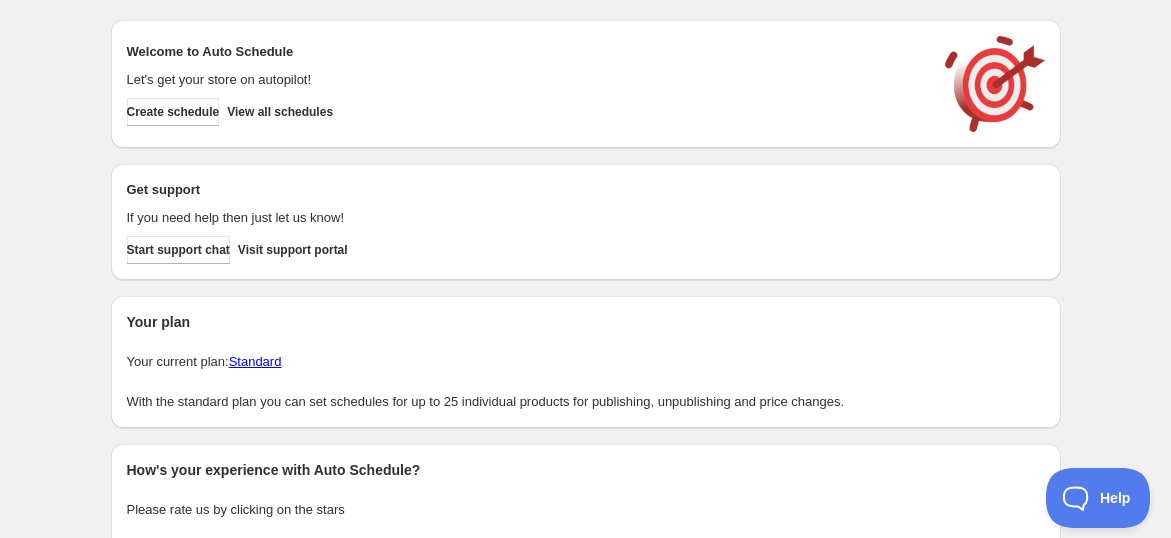 scroll, scrollTop: 0, scrollLeft: 0, axis: both 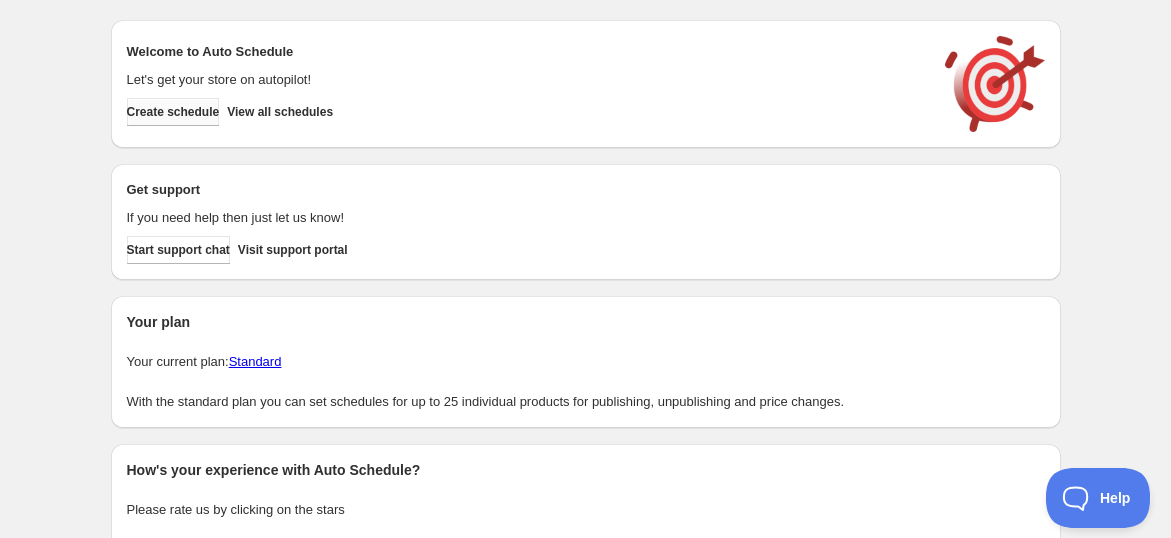 click on "Create schedule" at bounding box center [173, 112] 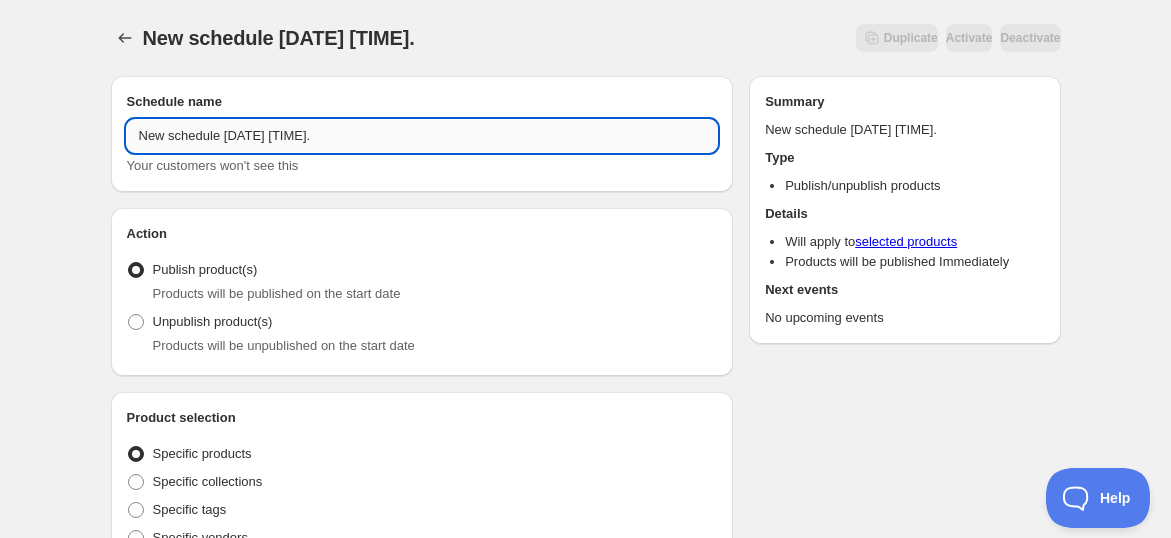 click on "New schedule [DATE] [TIME]." at bounding box center [422, 136] 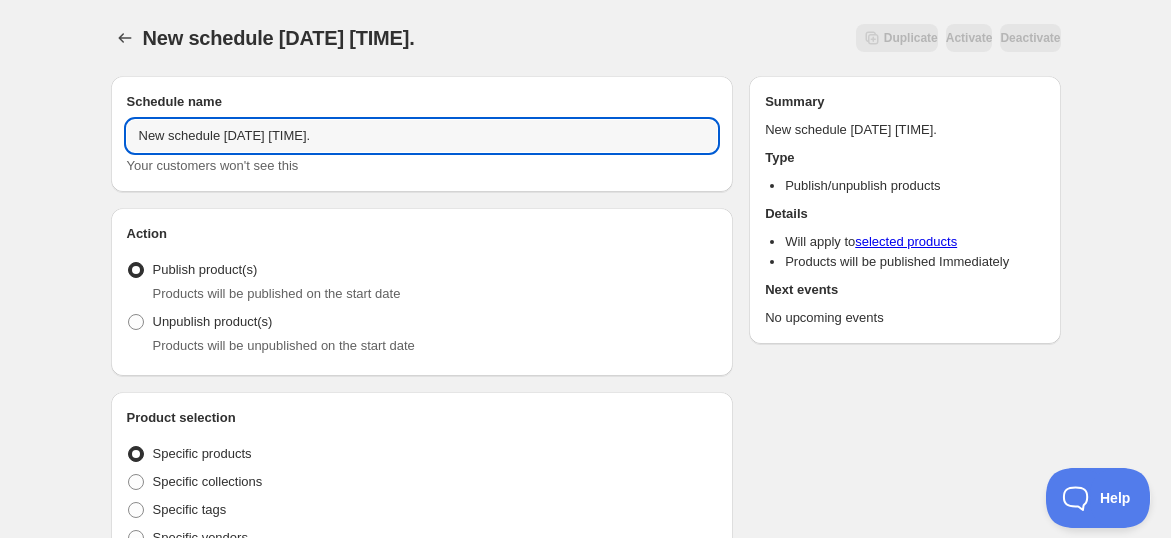 drag, startPoint x: 347, startPoint y: 129, endPoint x: 103, endPoint y: 154, distance: 245.27739 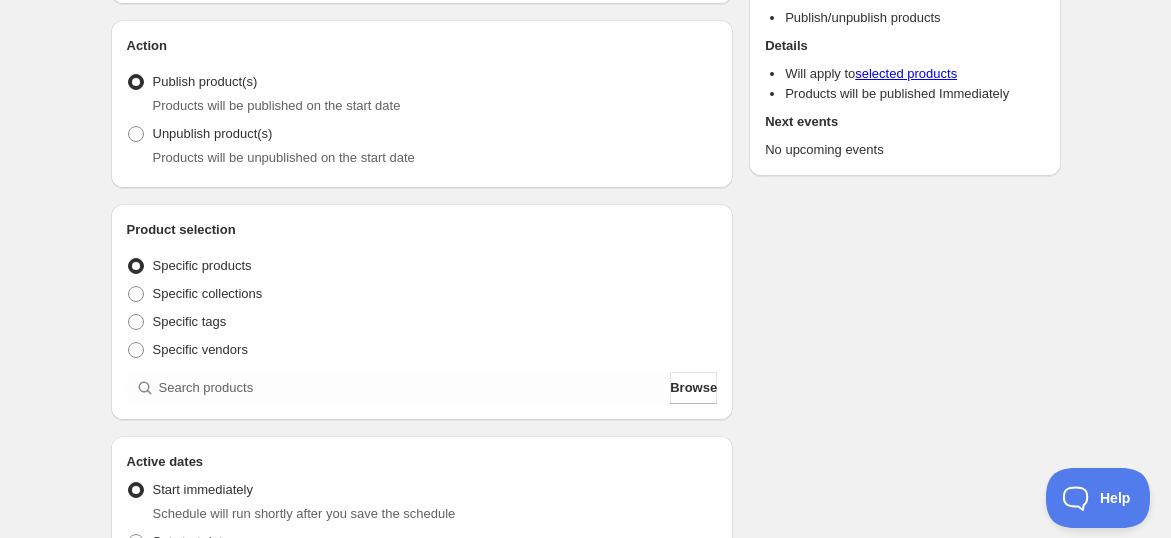 scroll, scrollTop: 333, scrollLeft: 0, axis: vertical 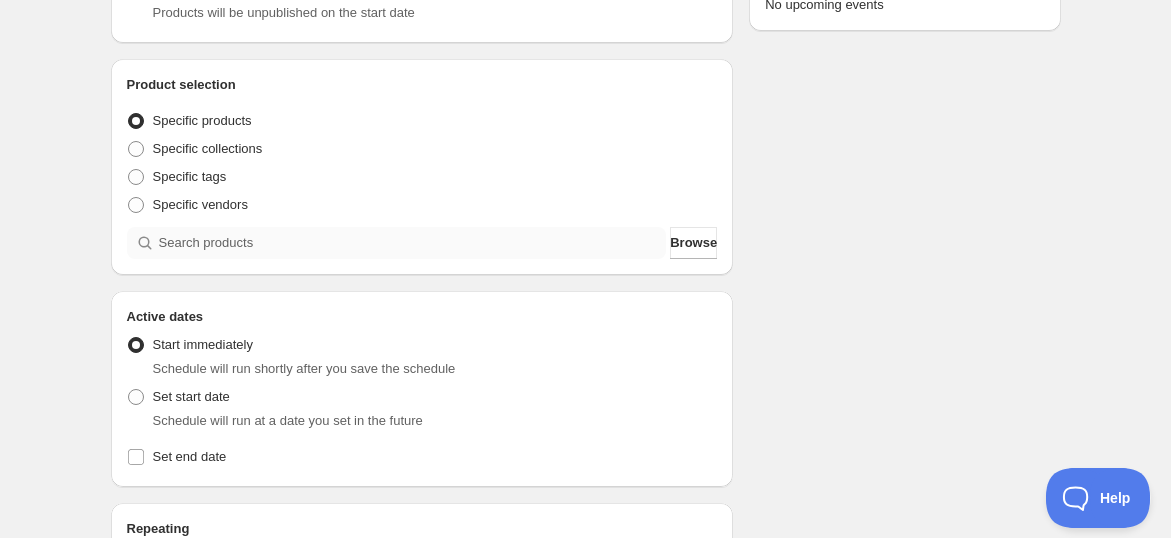 type on "[PRODUCT_CODE] ([NUMBER] - [NUMBER] [PRODUCT_CODE])" 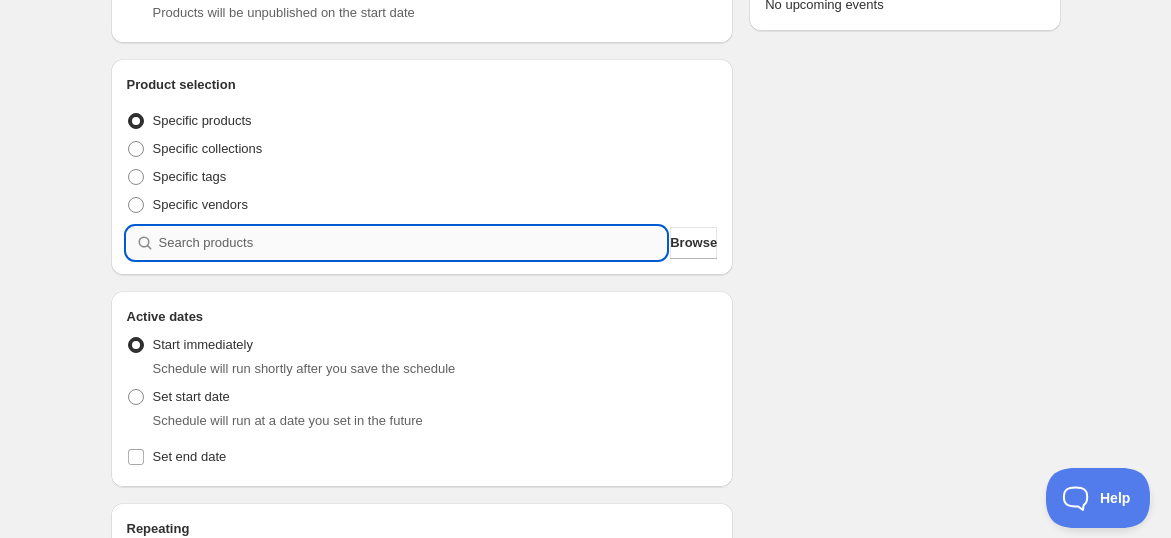click at bounding box center (413, 243) 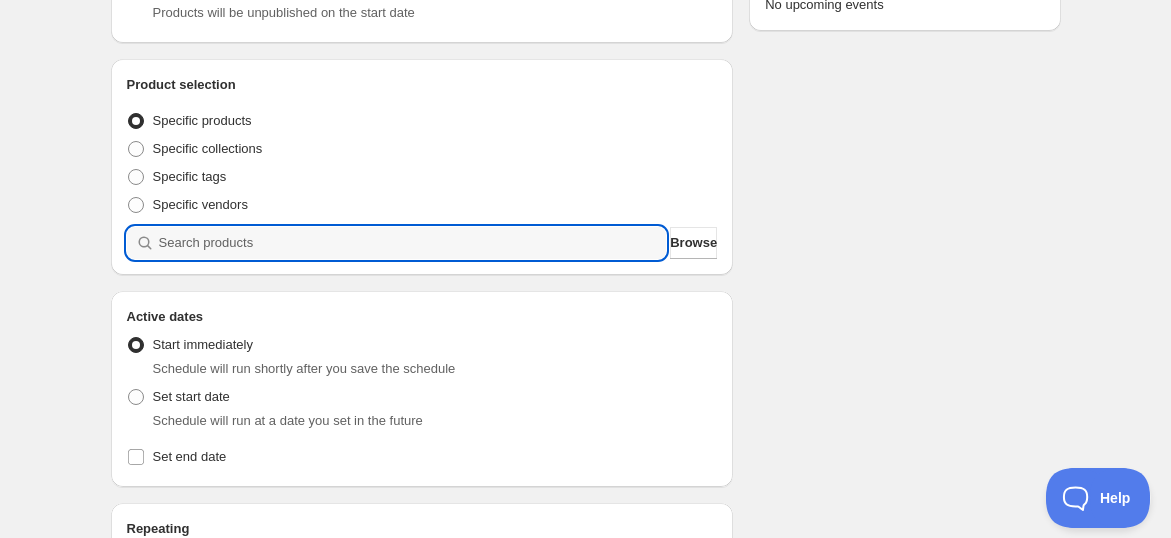 paste on "[PRODUCT_CODE] [PRODUCT_NAME]" 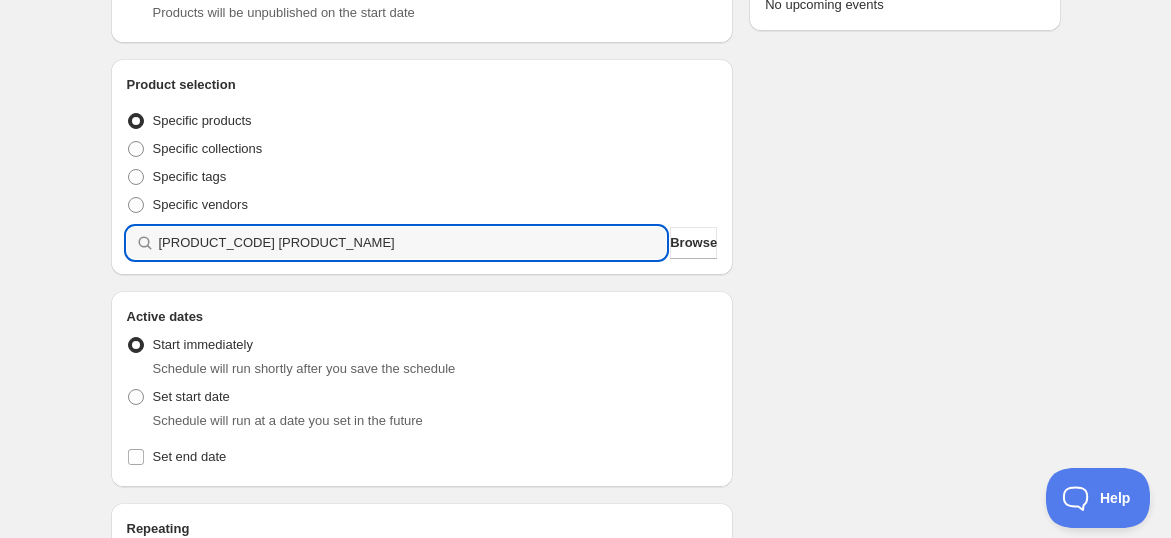 type 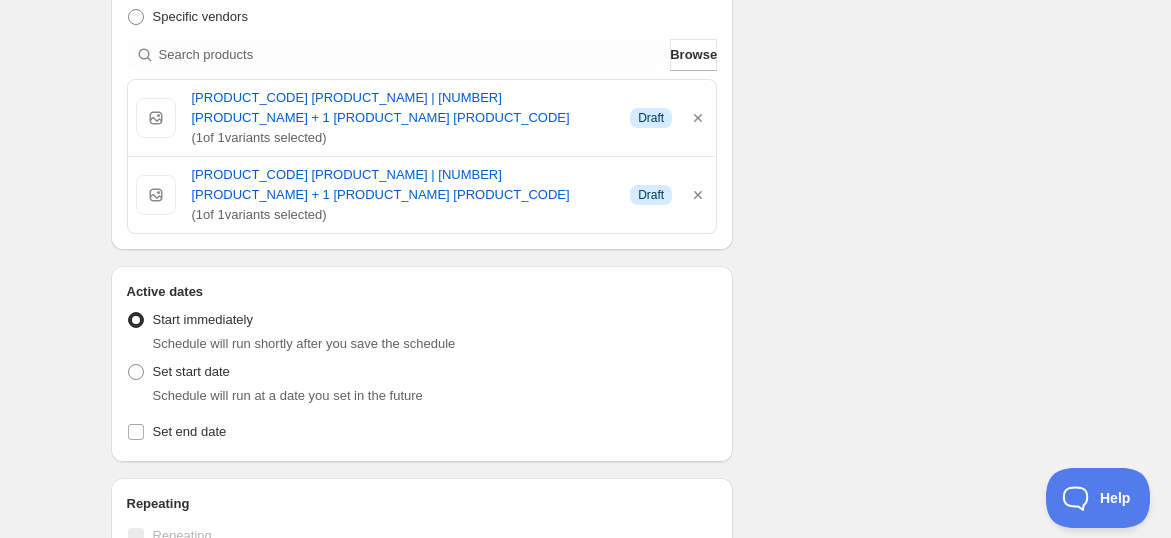 scroll, scrollTop: 555, scrollLeft: 0, axis: vertical 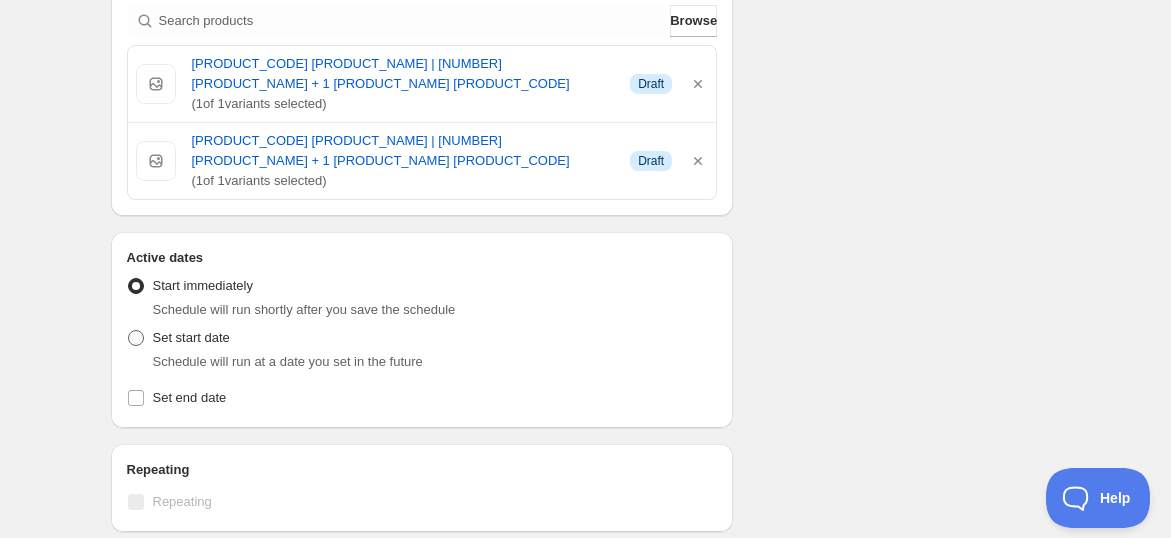 click at bounding box center (136, 338) 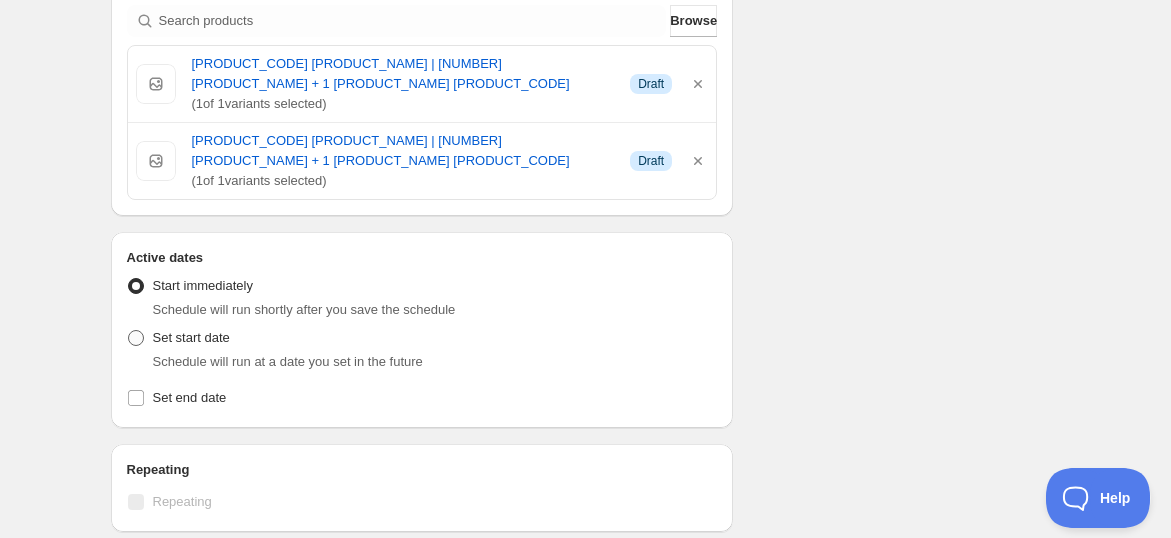 radio on "true" 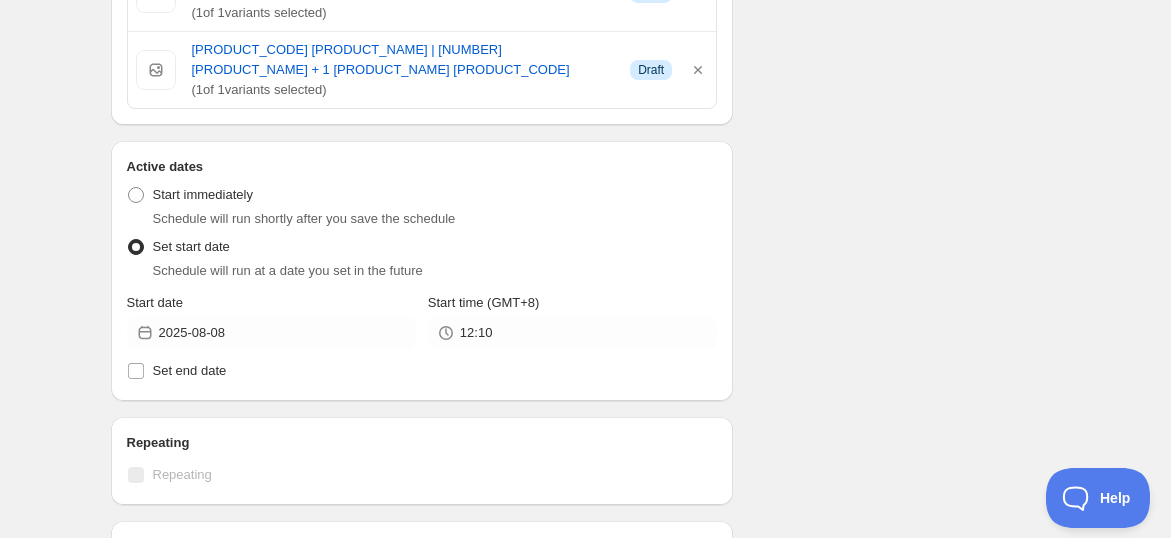 scroll, scrollTop: 666, scrollLeft: 0, axis: vertical 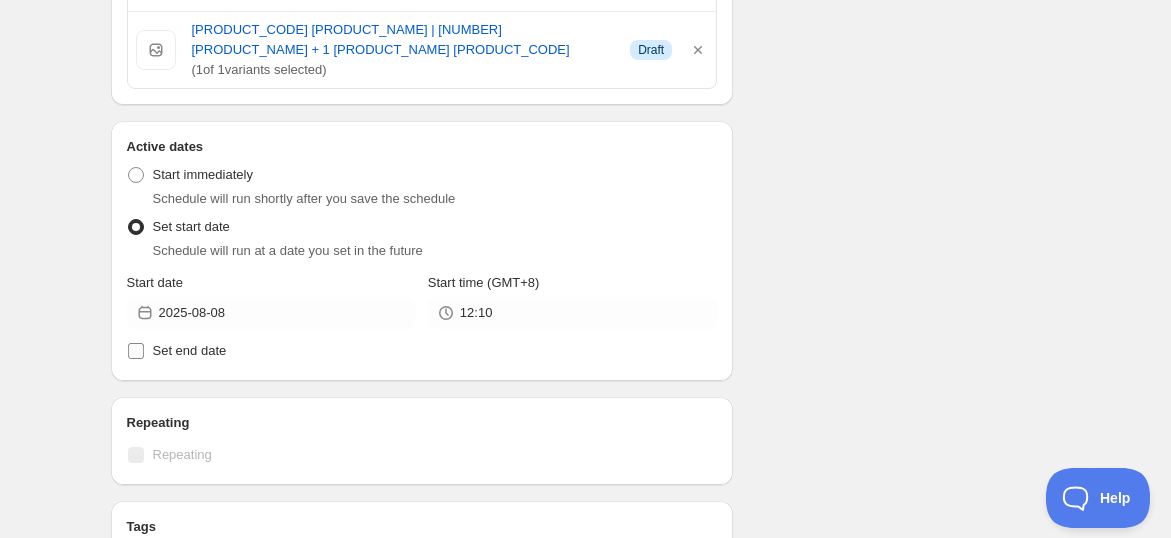 click on "Set end date" at bounding box center (136, 351) 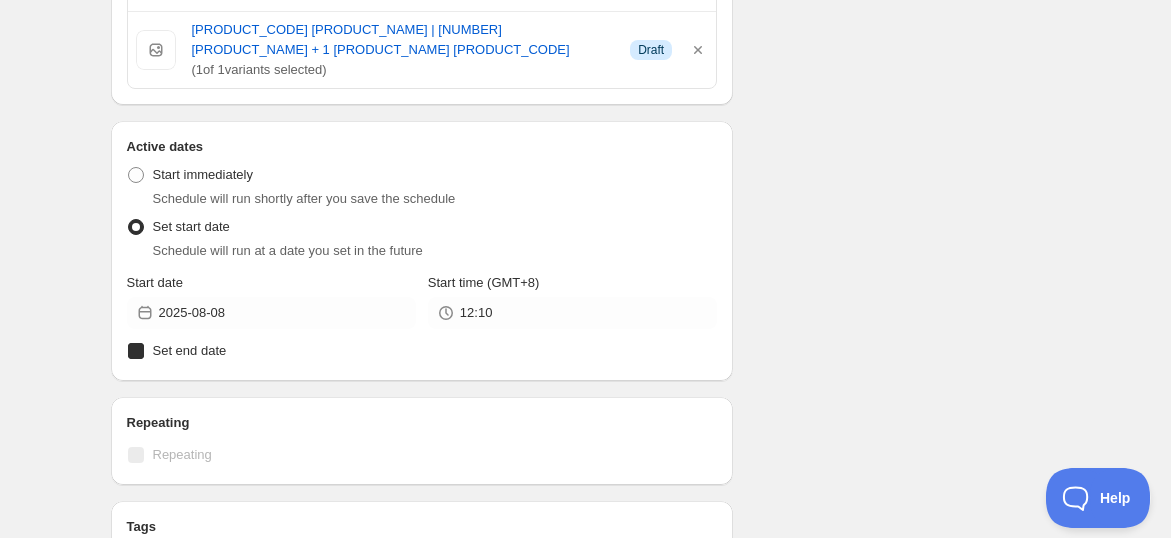 checkbox on "true" 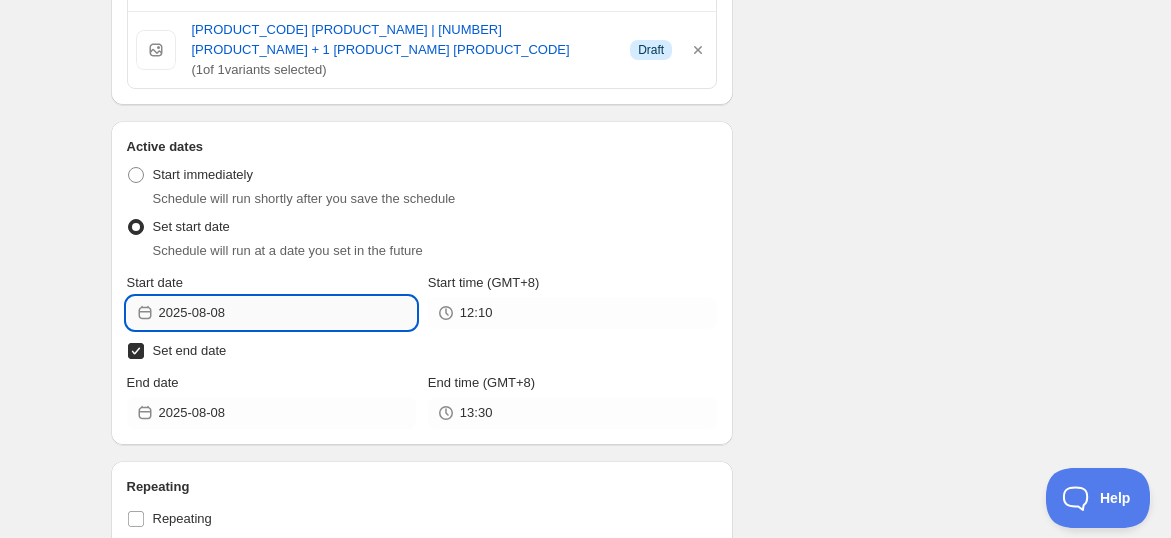 click on "2025-08-08" at bounding box center [287, 313] 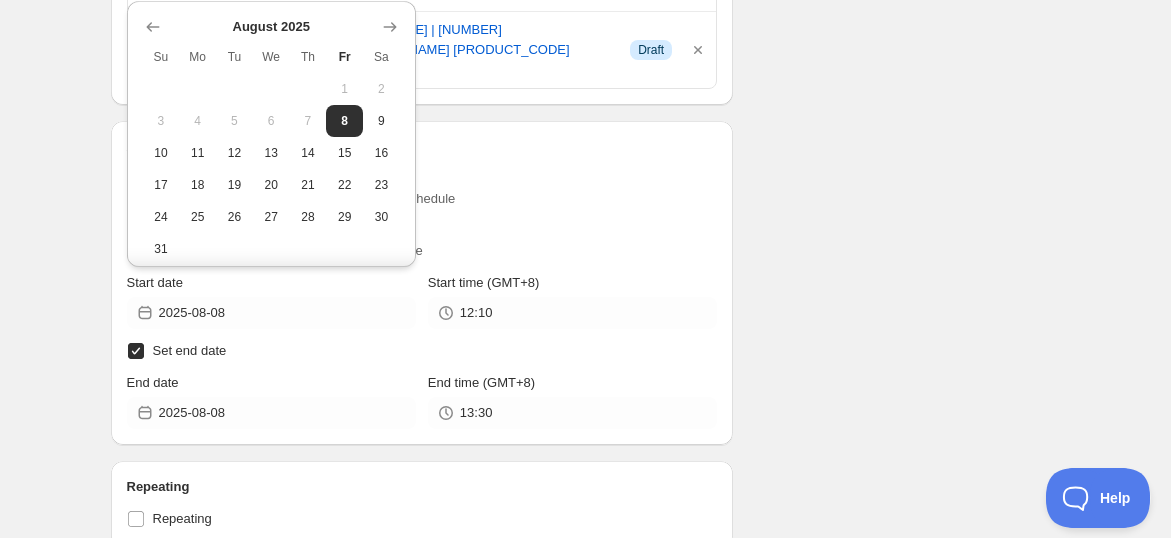 click on "Schedule name [PRODUCT_CODE] ([NUMBER] - [NUMBER] [PRODUCT_CODE]) Your customers won't see this Action Action Publish product(s) Products will be published on the start date Unpublish product(s) Products will be unpublished on the start date Product selection Entity type Specific products Specific collections Specific tags Specific vendors Browse [PRODUCT_CODE] [PRODUCT_NAME] | [NUMBER] [PRODUCT_NAME] + 1 [PRODUCT_NAME] [PRODUCT_CODE] ( [NUMBER] of [NUMBER] variants selected) Info Draft [PRODUCT_CODE] [PRODUCT_NAME] | [NUMBER] [PRODUCT_NAME] + 1 [PRODUCT_NAME] [PRODUCT_CODE] ( [NUMBER] of [NUMBER] variants selected) Info Draft Active dates Active Date Type Start immediately Schedule will run shortly after you save the schedule Set start date Schedule will run at a date you set in the future Start date 2025-[MONTH]-[DAY] Start time (GMT+8) [TIME] Set end date End date 2025-[MONTH]-[DAY] End time (GMT+8) [TIME] Repeating Repeating Ok Cancel Every 1 Date range Days Weeks Months Years Days Ends Never On specific date Tags Countdown timer" at bounding box center (578, 299) 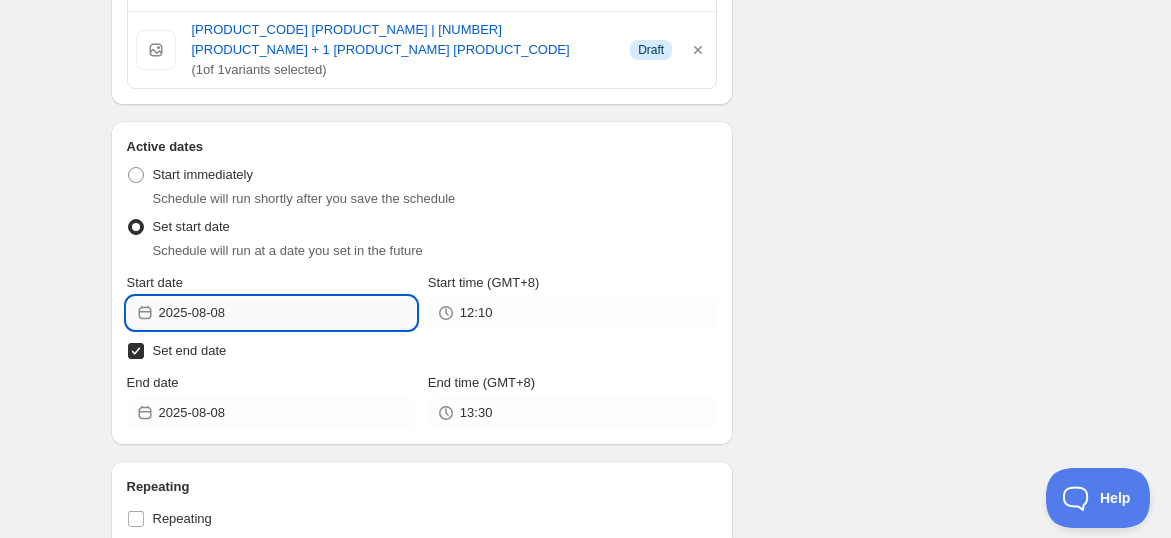 click on "2025-08-08" at bounding box center (287, 313) 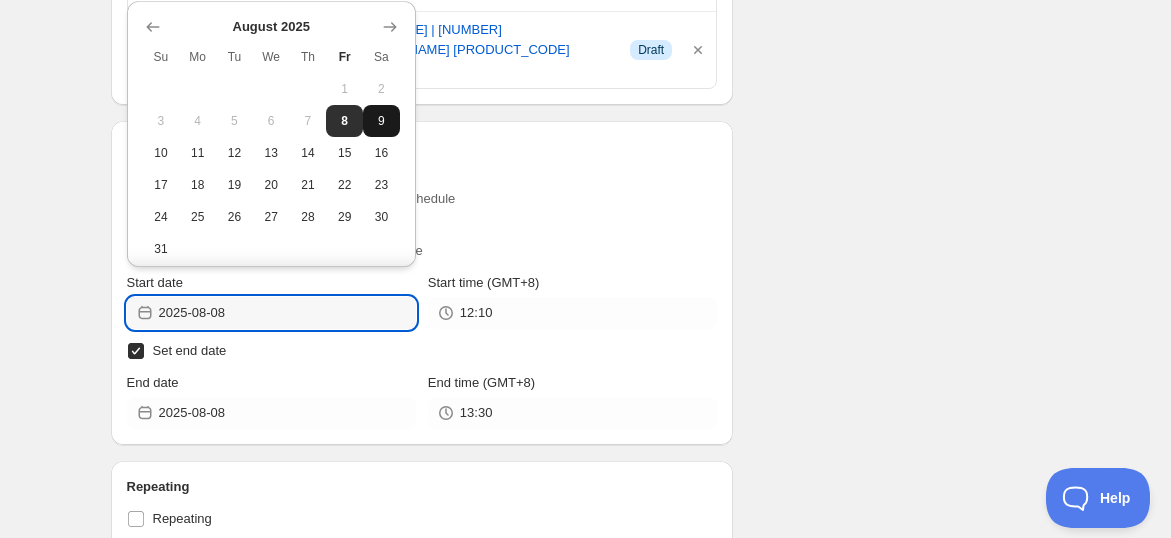 click on "9" at bounding box center (381, 121) 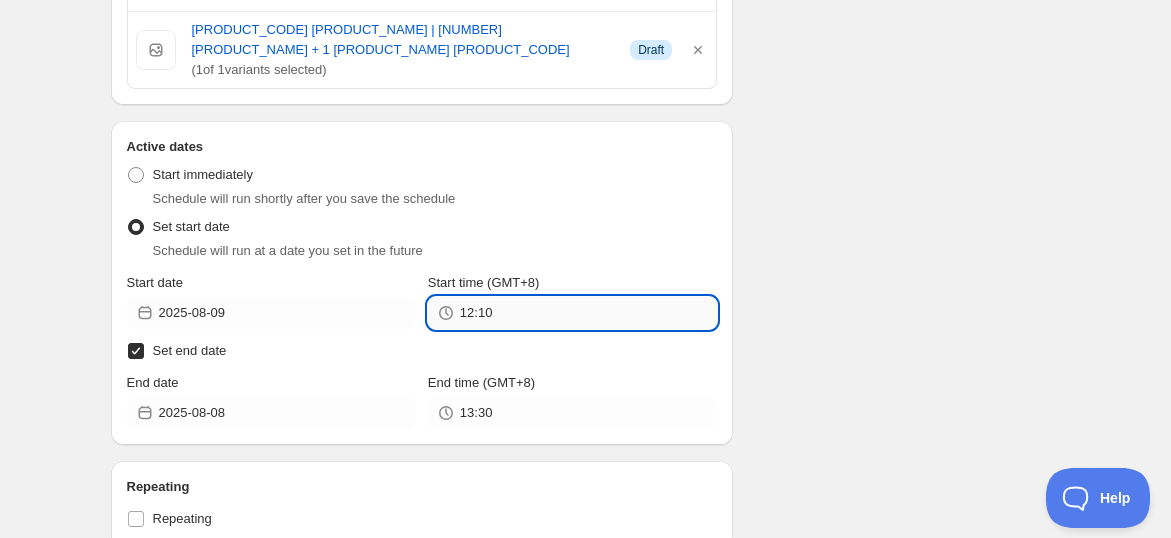 click on "12:10" at bounding box center (588, 313) 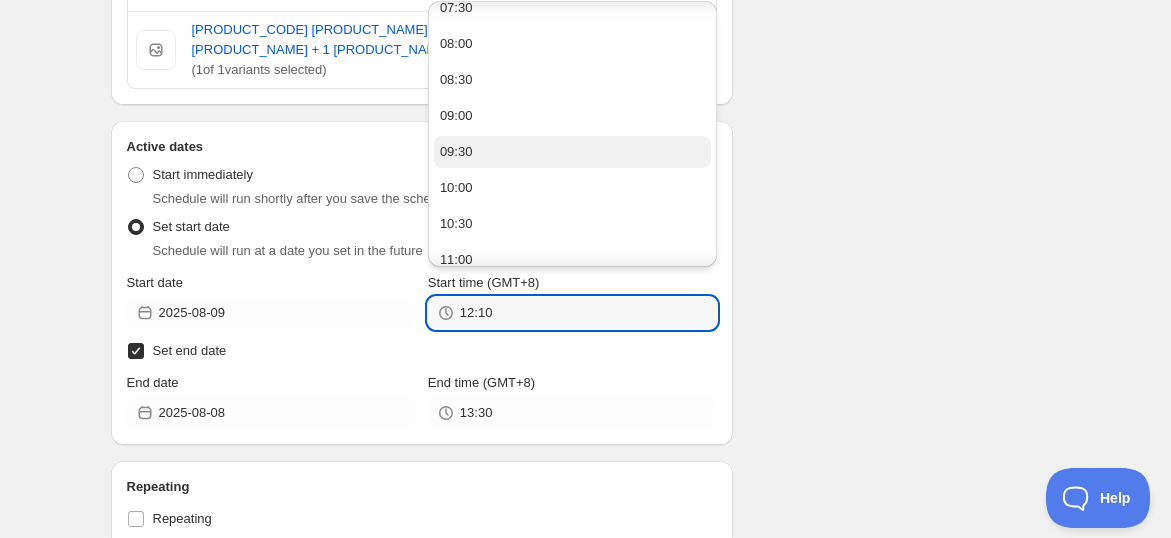 scroll, scrollTop: 444, scrollLeft: 0, axis: vertical 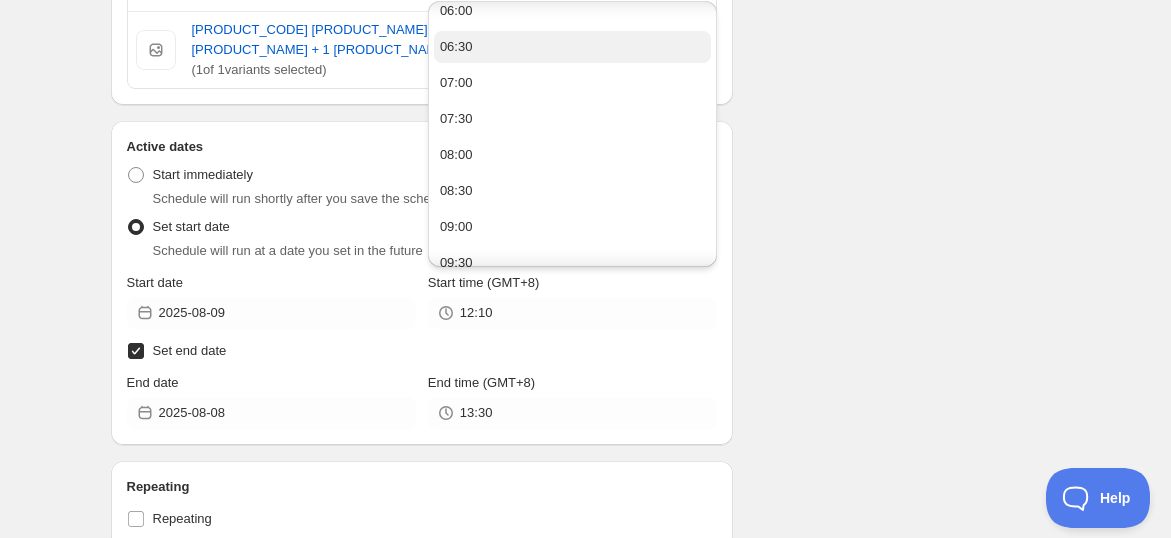 click on "06:30" at bounding box center (572, 47) 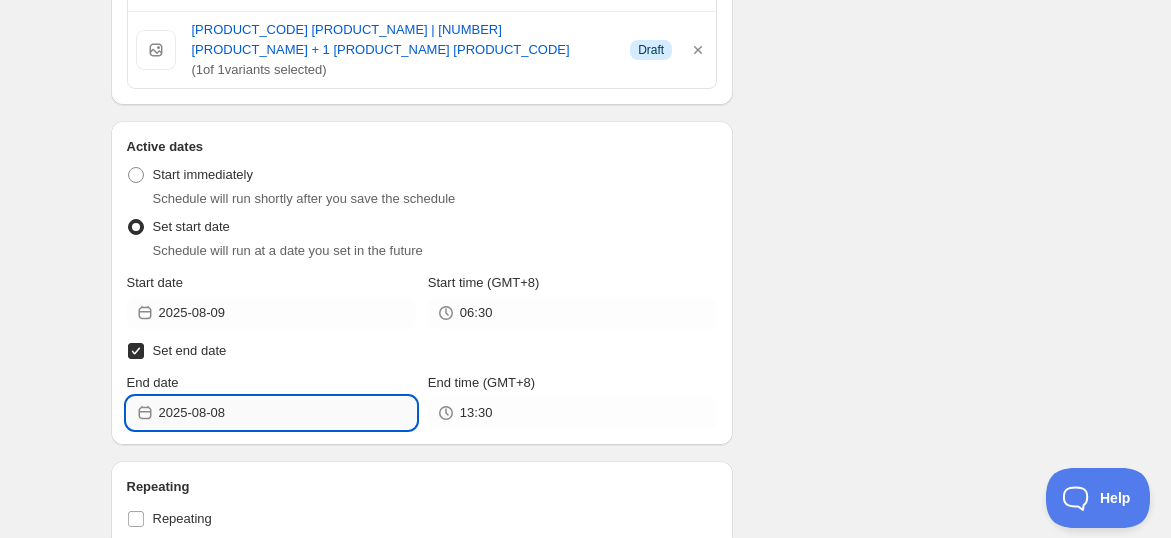 click on "2025-08-08" at bounding box center (287, 413) 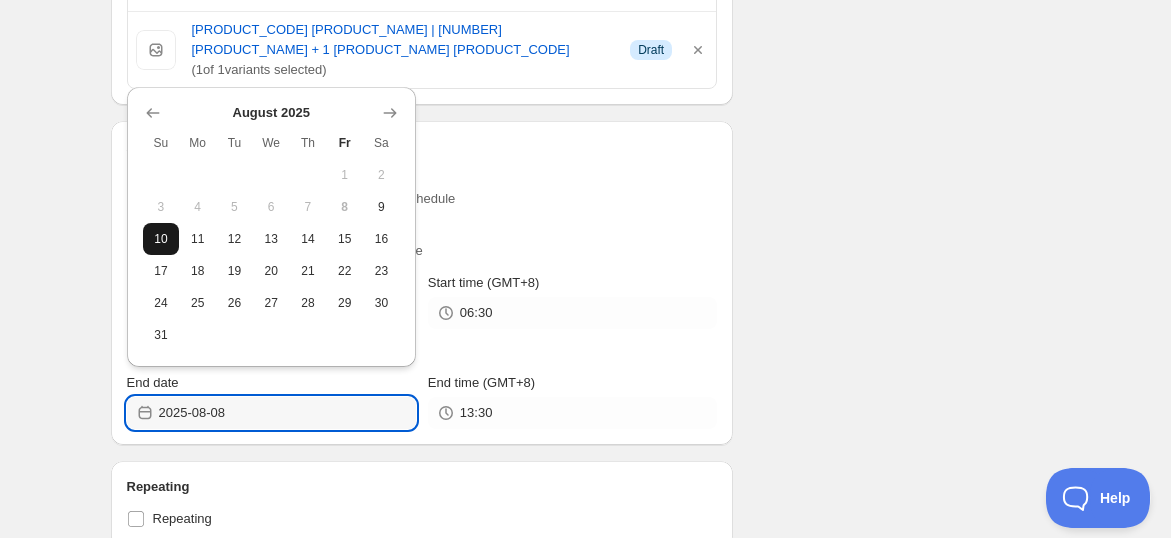 click on "10" at bounding box center (161, 239) 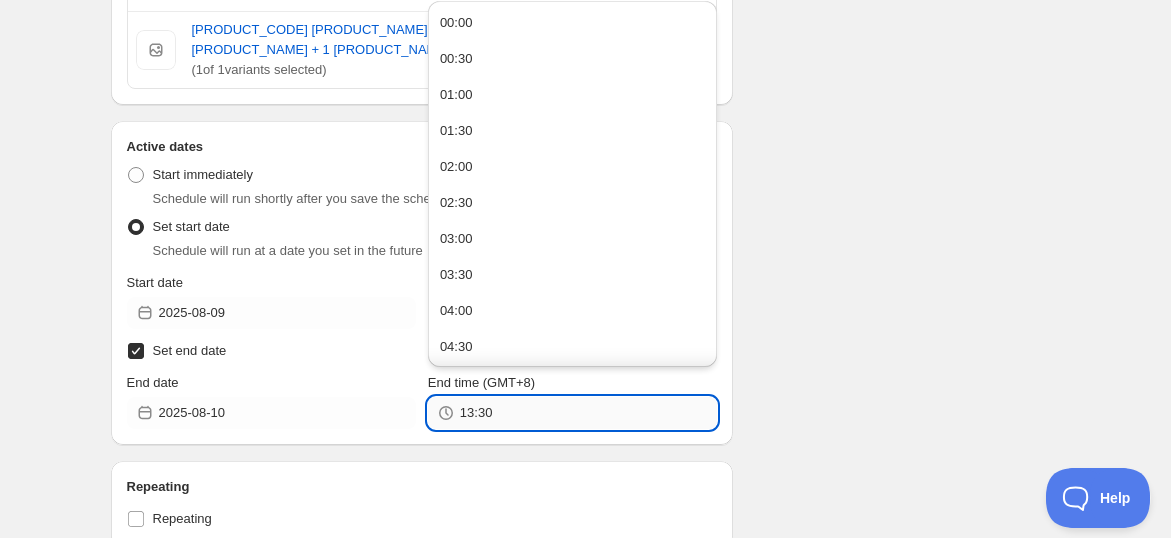 click on "13:30" at bounding box center [588, 413] 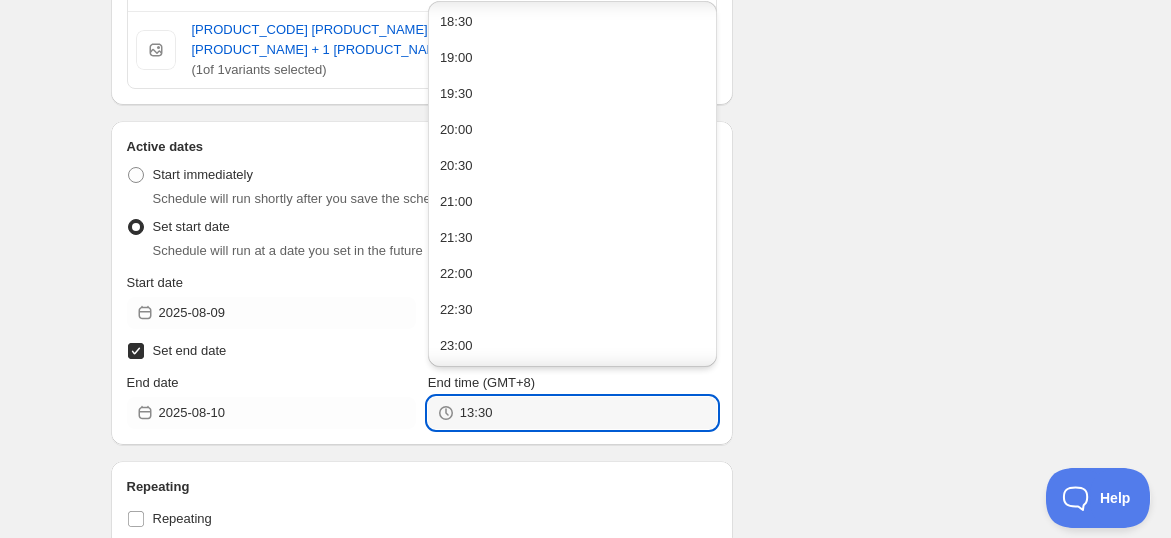scroll, scrollTop: 1369, scrollLeft: 0, axis: vertical 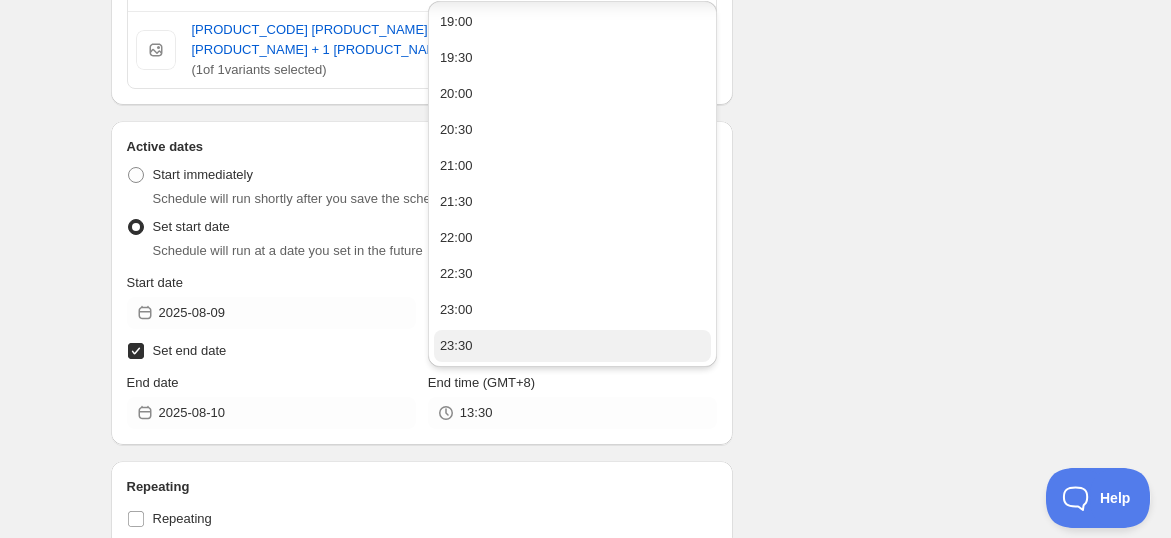 click on "23:30" at bounding box center (572, 346) 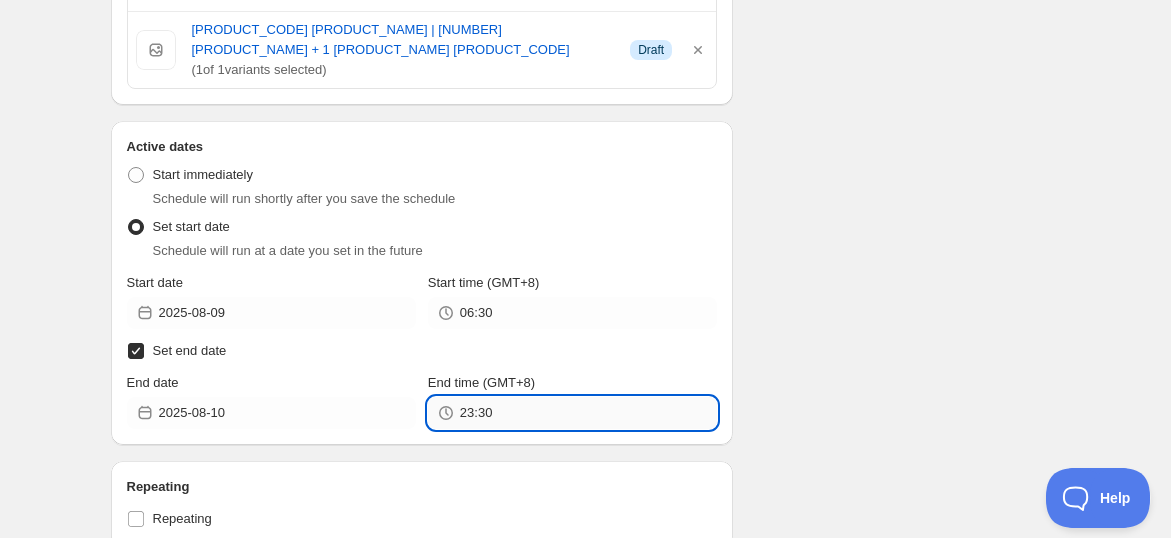 click on "23:30" at bounding box center [588, 413] 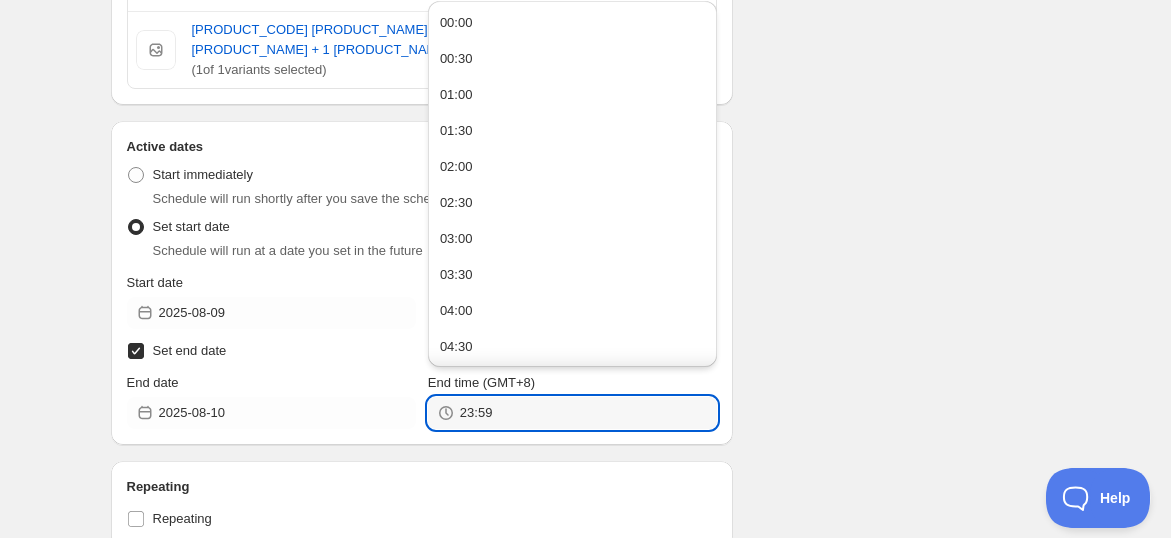 type on "23:59" 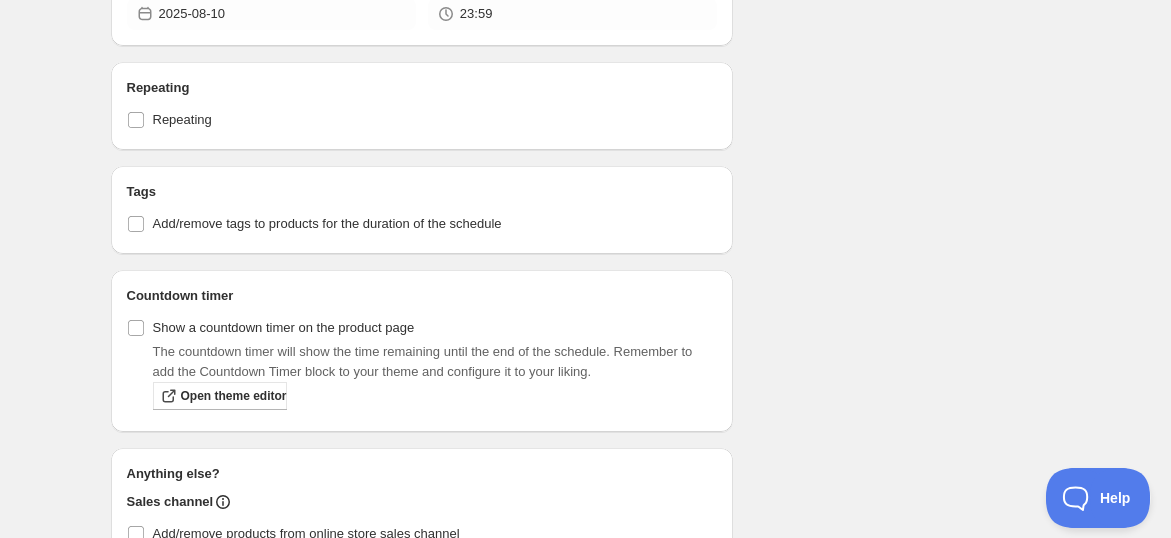 scroll, scrollTop: 555, scrollLeft: 0, axis: vertical 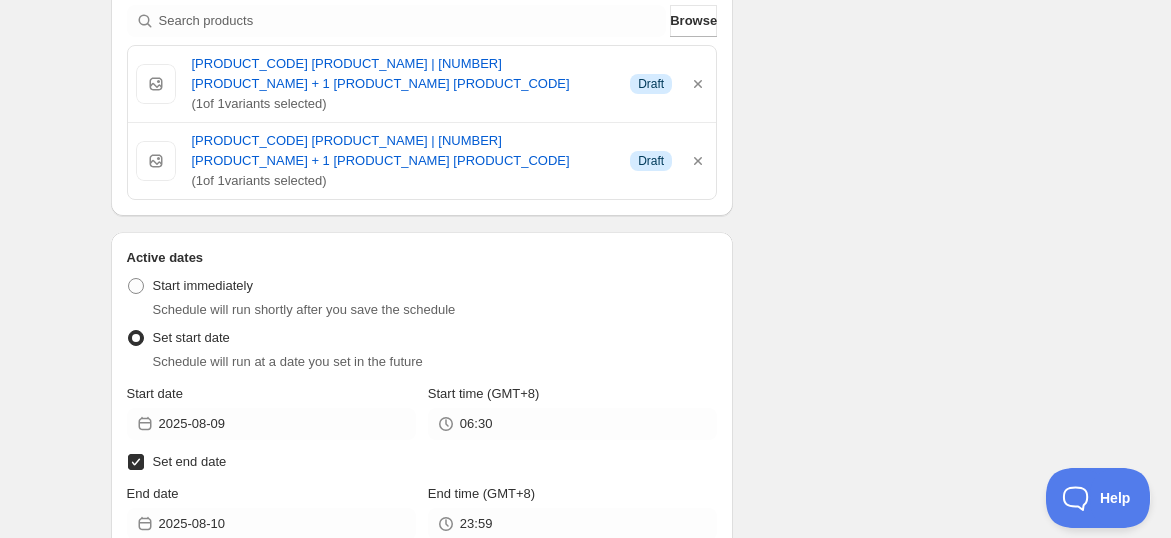 click on "Schedule name [PRODUCT_CODE] ([NUMBER] - [NUMBER] [PRODUCT_CODE]) Your customers won't see this Action Action Publish product(s) Products will be published on the start date Unpublish product(s) Products will be unpublished on the start date Product selection Entity type Specific products Specific collections Specific tags Specific vendors Browse [PRODUCT_CODE] [PRODUCT_NAME] | [NUMBER] [PRODUCT_NAME] + 1 [PRODUCT_NAME] [PRODUCT_CODE] ( [NUMBER] of [NUMBER] variants selected) Info Draft [PRODUCT_CODE] [PRODUCT_NAME] | [NUMBER] [PRODUCT_NAME] + 1 [PRODUCT_NAME] [PRODUCT_CODE] ( [NUMBER] of [NUMBER] variants selected) Info Draft Active dates Active Date Type Start immediately Schedule will run shortly after you save the schedule Set start date Schedule will run at a date you set in the future Start date 2025-[MONTH]-[DAY] Start time (GMT+8) [TIME] Set end date End date 2025-[MONTH]-[DAY] End time (GMT+8) [TIME] Repeating Repeating Ok Cancel Every 1 Date range Days Weeks Months Years Days Ends Never On specific date Tags Countdown timer" at bounding box center [578, 410] 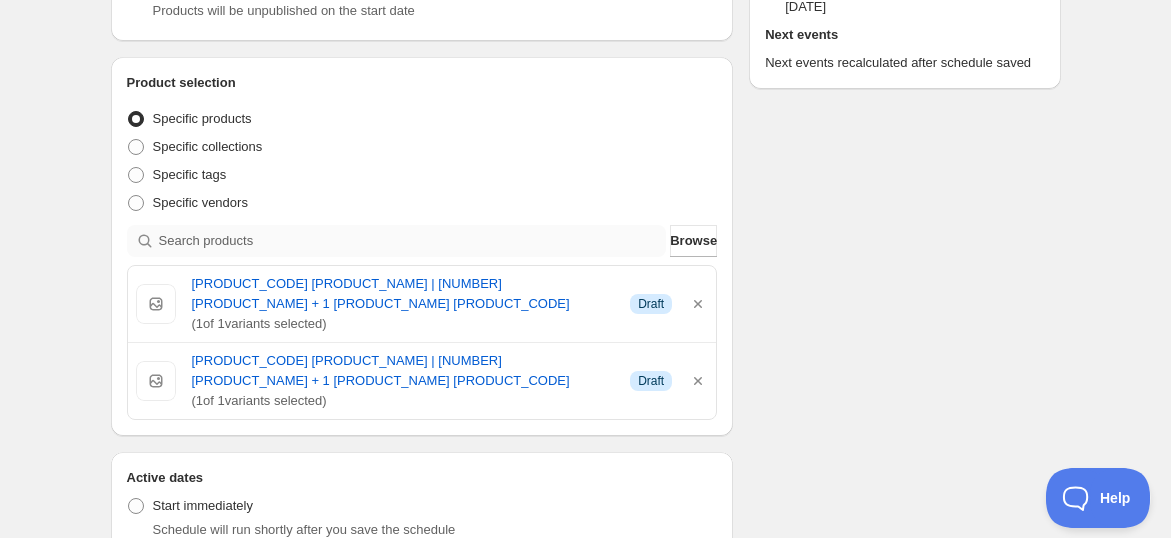 scroll, scrollTop: 333, scrollLeft: 0, axis: vertical 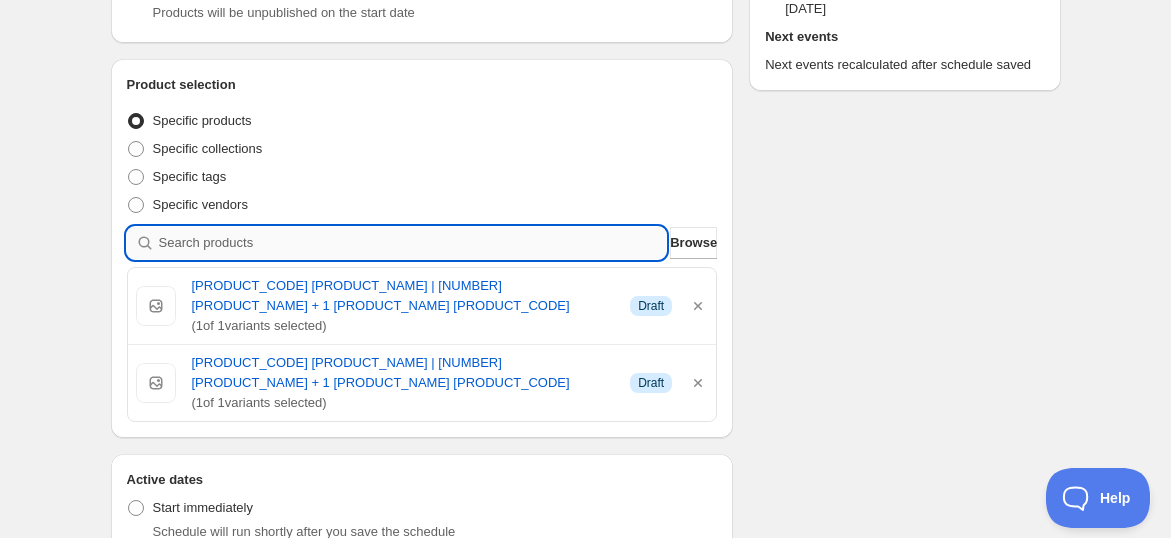 click at bounding box center [413, 243] 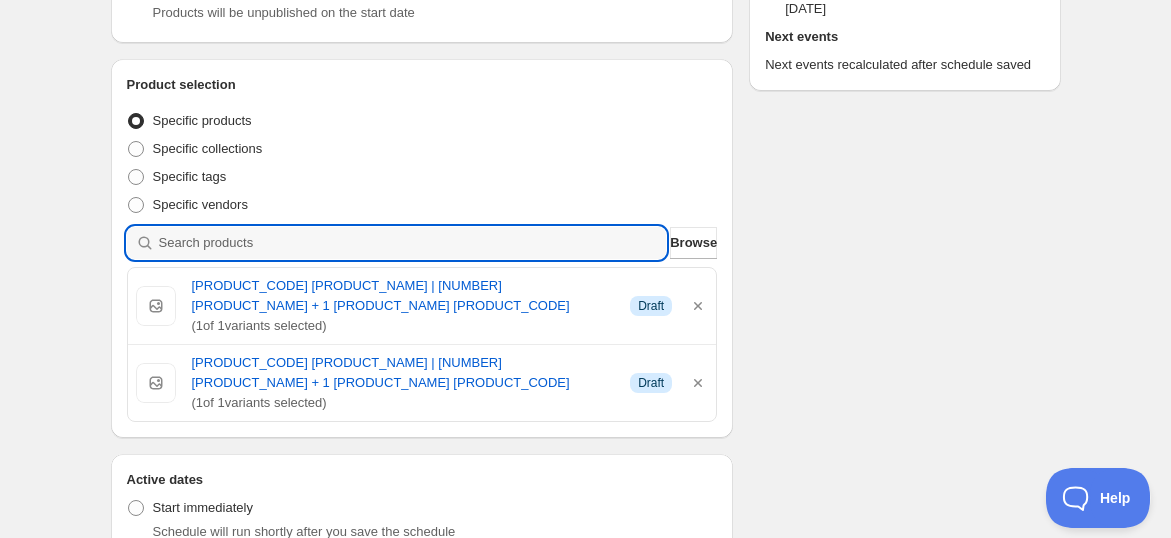 paste on "[PRODUCT_CODE] [PRODUCT_NAME]" 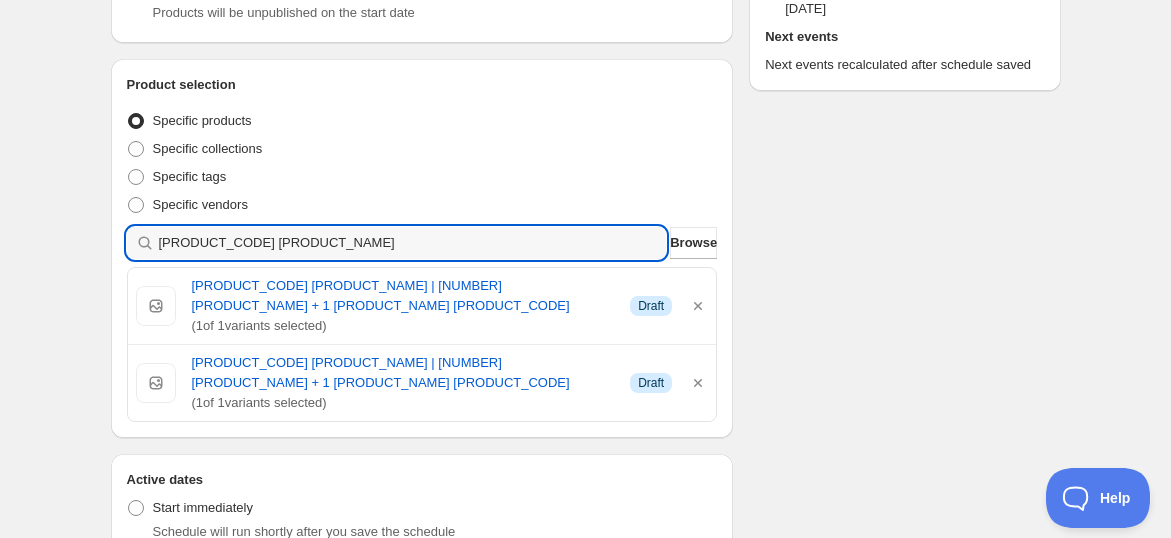 type 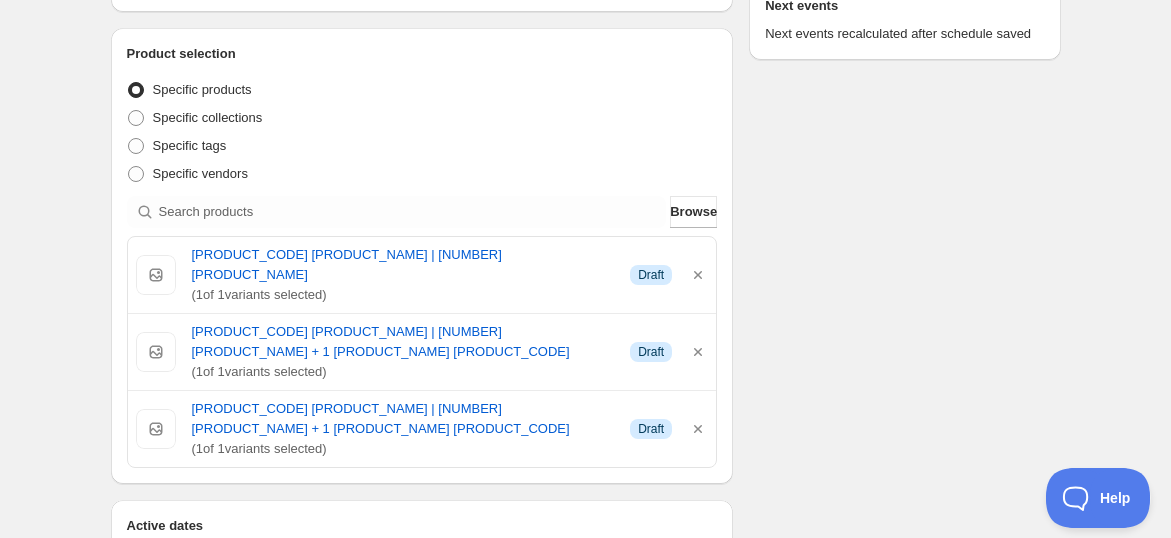 scroll, scrollTop: 0, scrollLeft: 0, axis: both 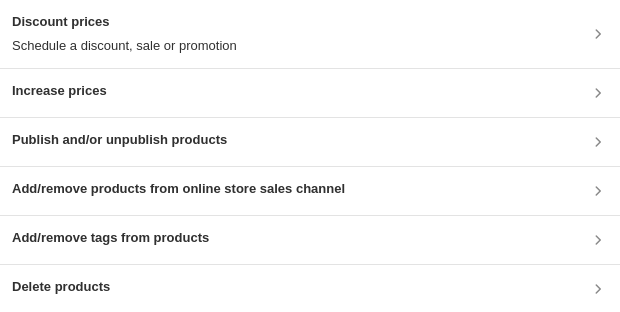 click on "Publish and/or unpublish products" at bounding box center (119, 140) 